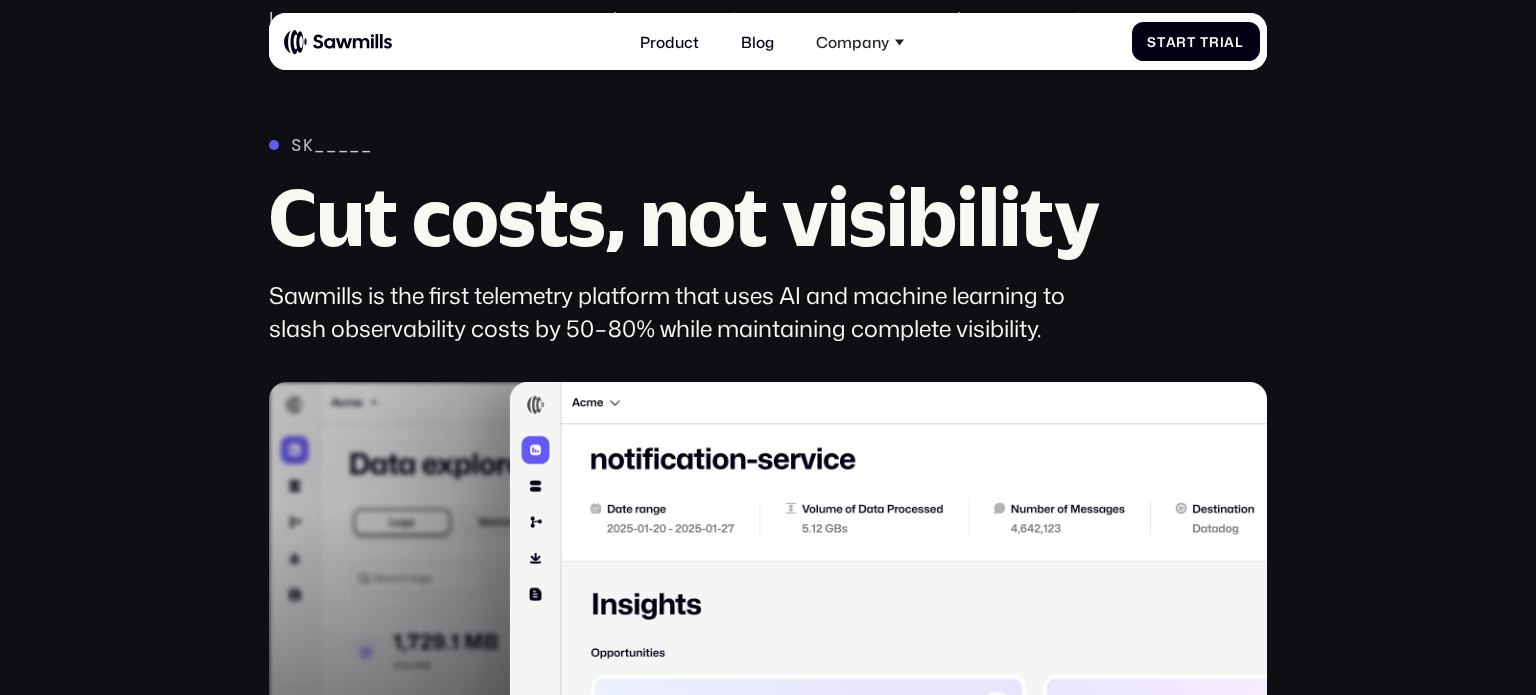scroll, scrollTop: 1686, scrollLeft: 0, axis: vertical 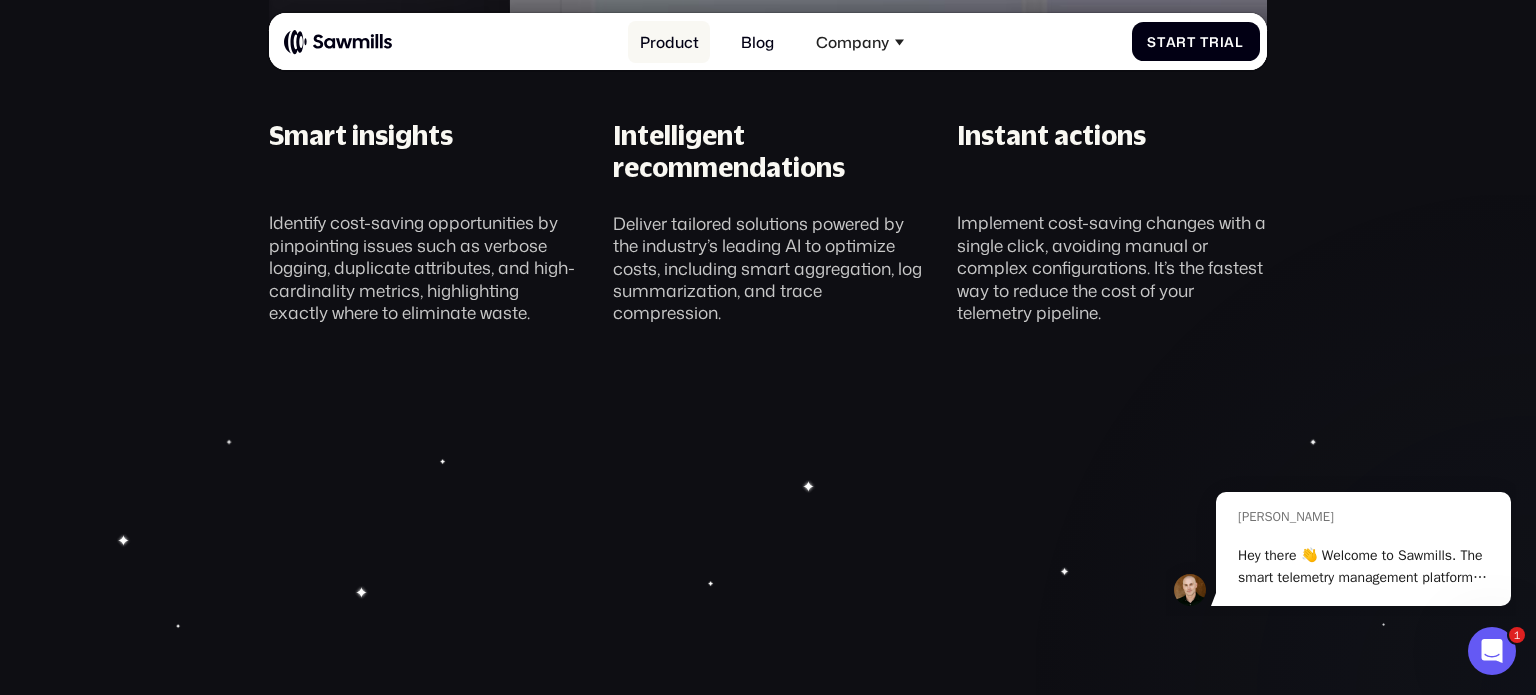 click on "Product" at bounding box center [669, 41] 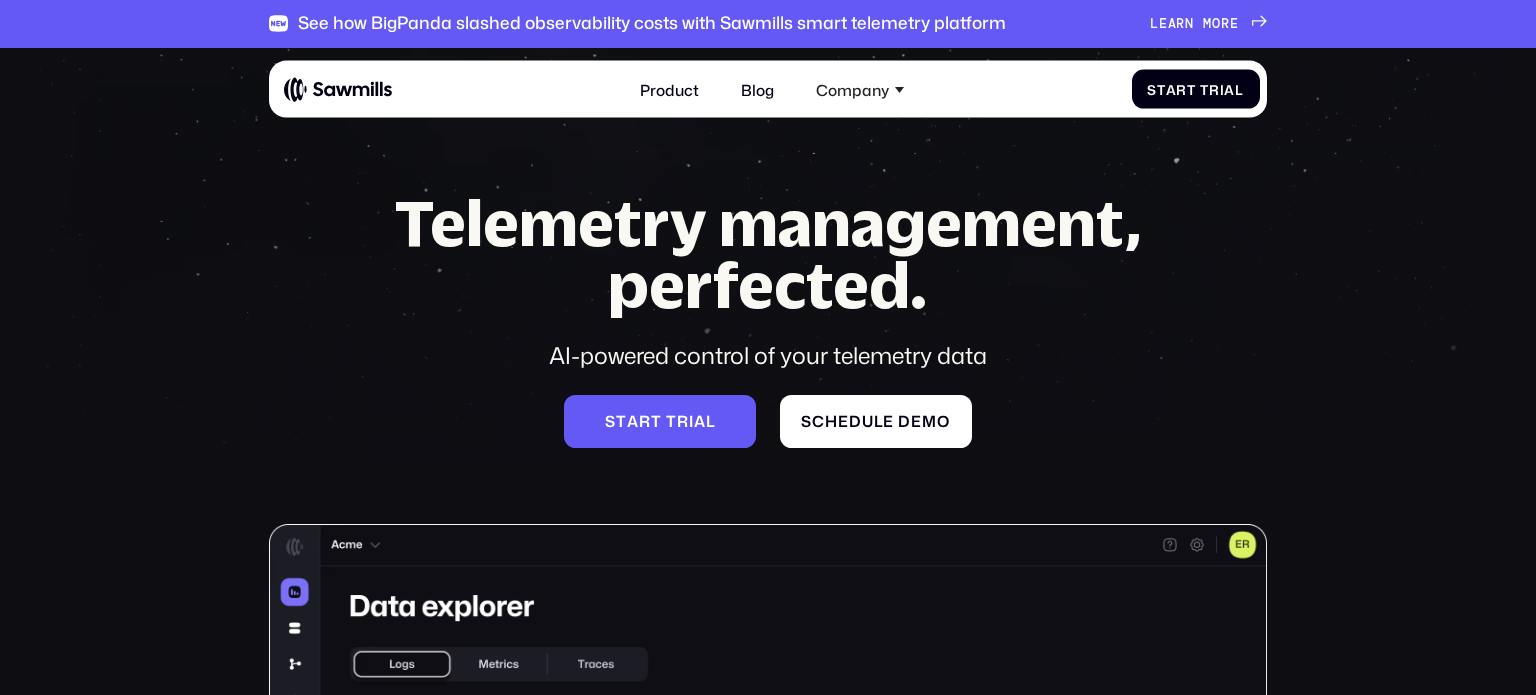 scroll, scrollTop: 0, scrollLeft: 0, axis: both 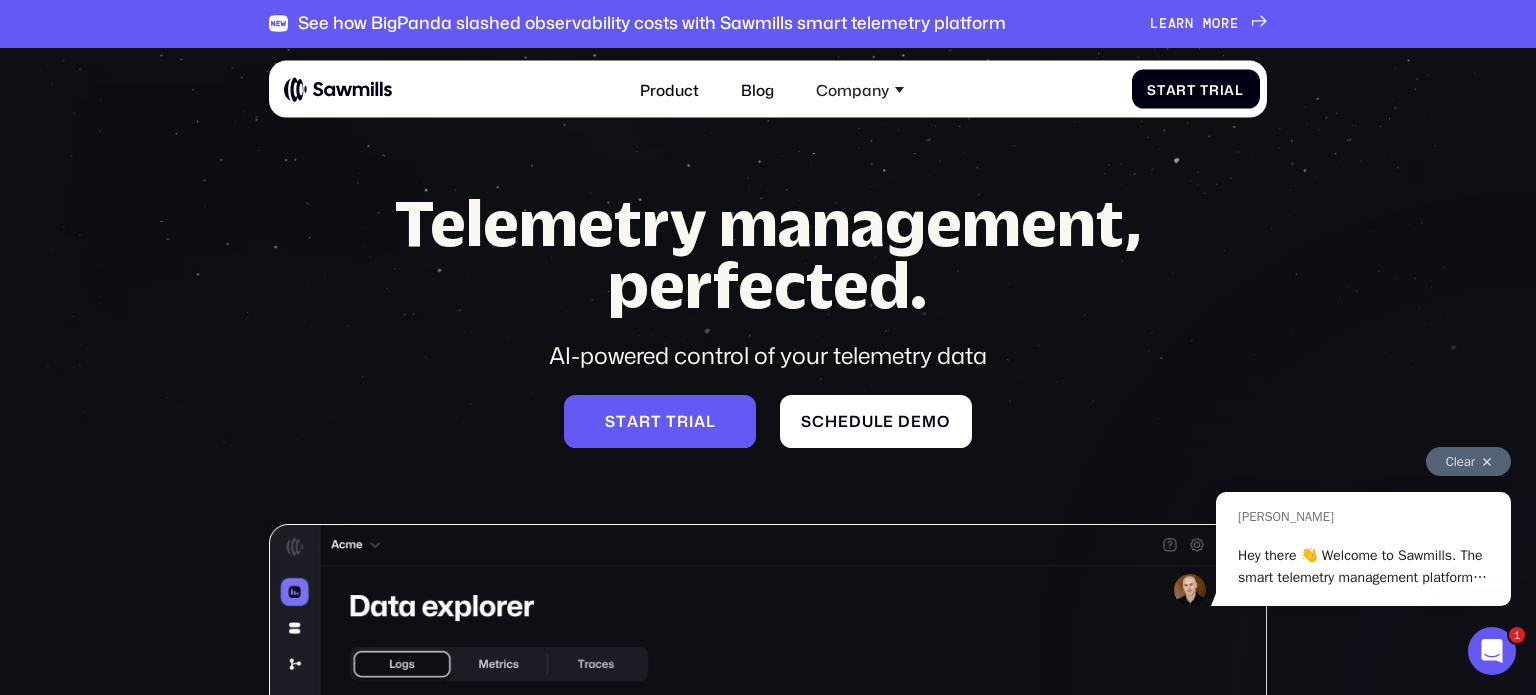 click on "Clear" at bounding box center [1468, 461] 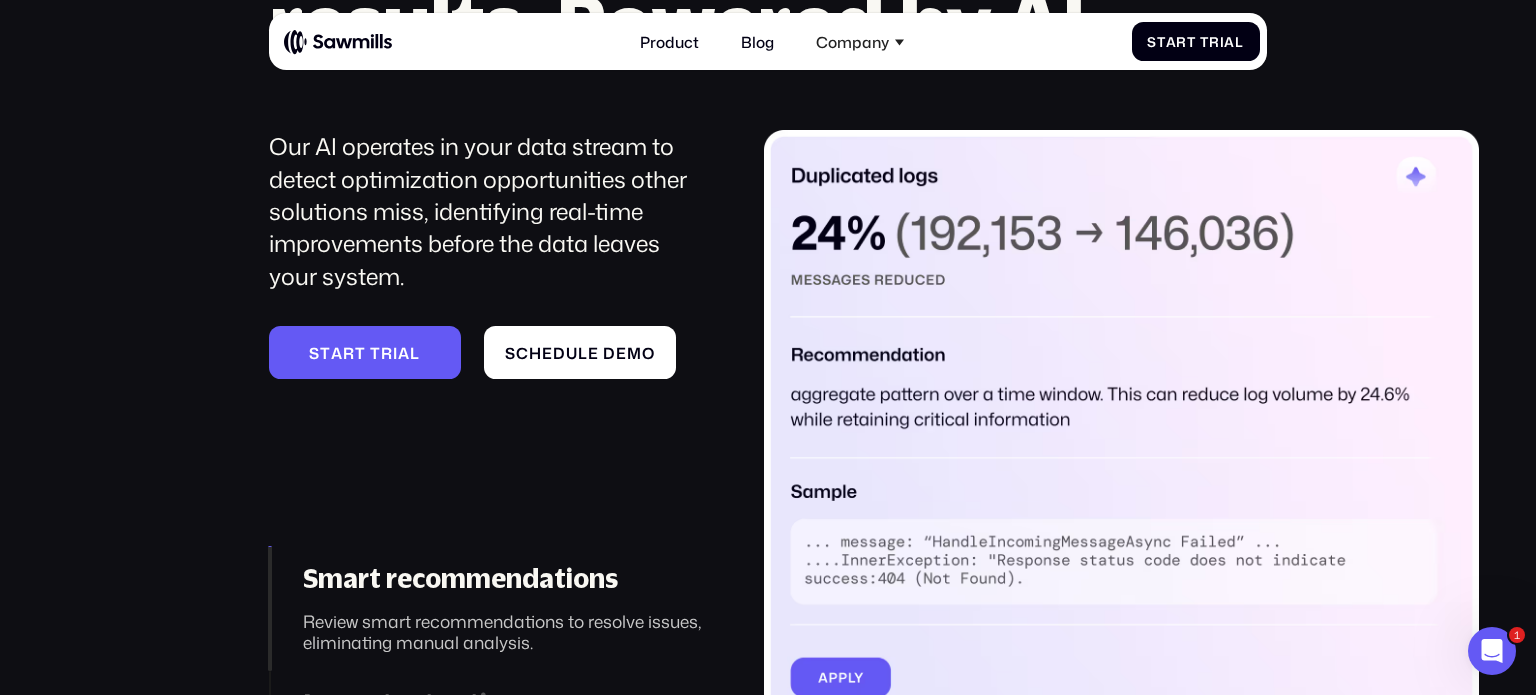 scroll, scrollTop: 2262, scrollLeft: 0, axis: vertical 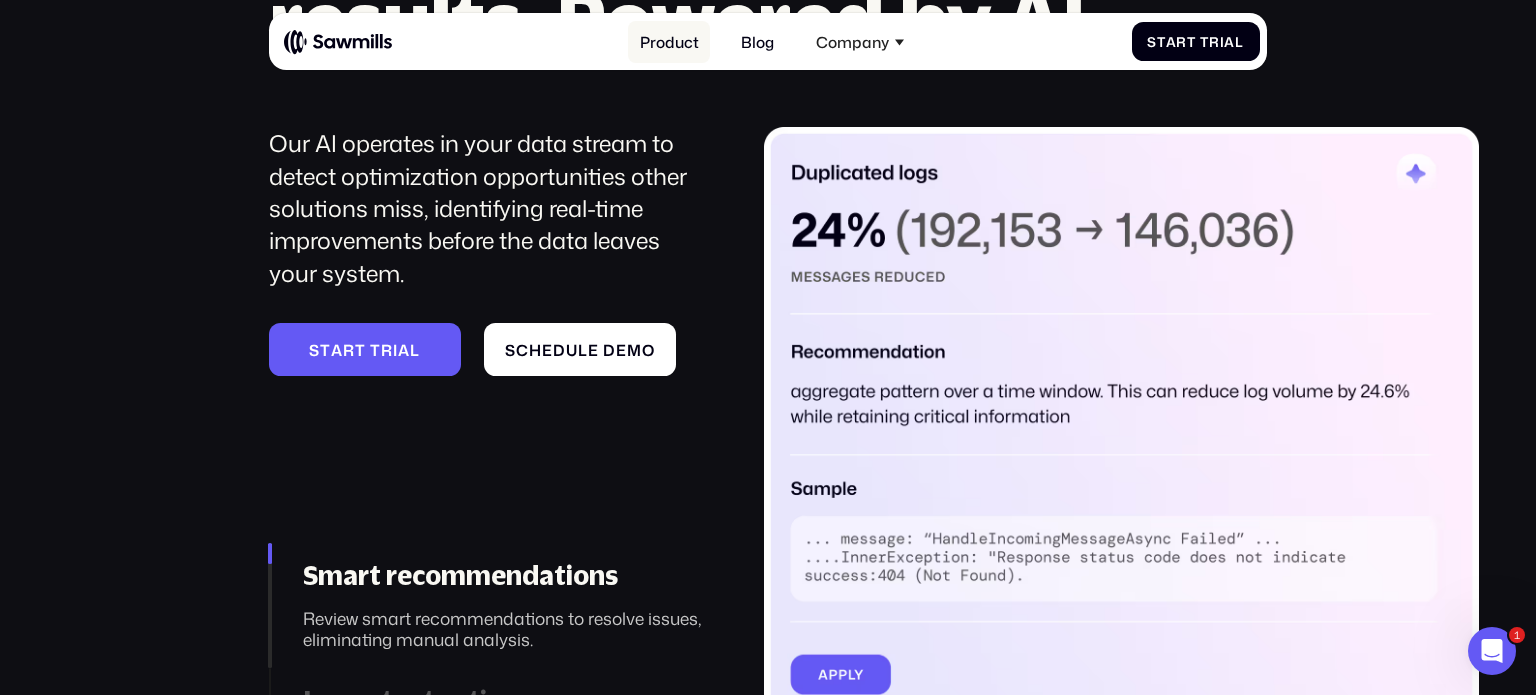 click on "Product" at bounding box center [669, 41] 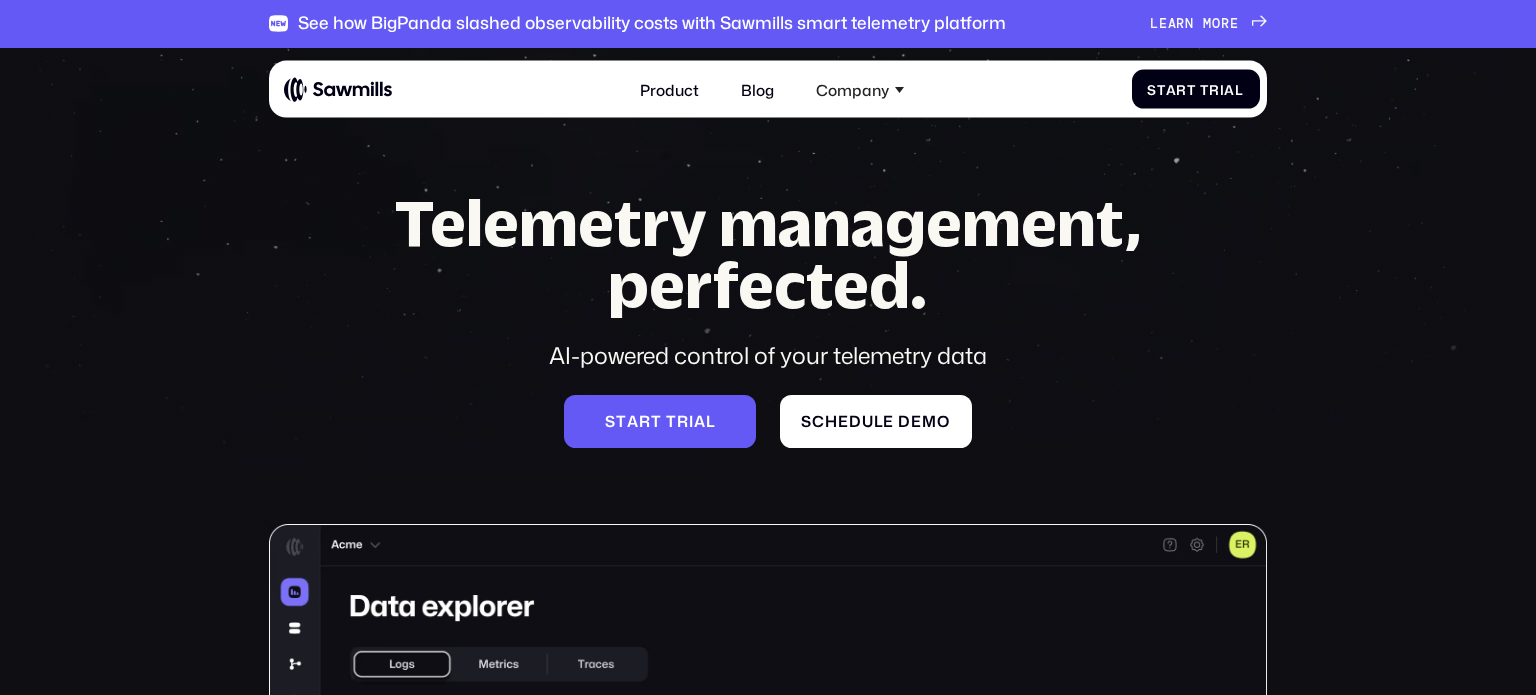 scroll, scrollTop: 0, scrollLeft: 0, axis: both 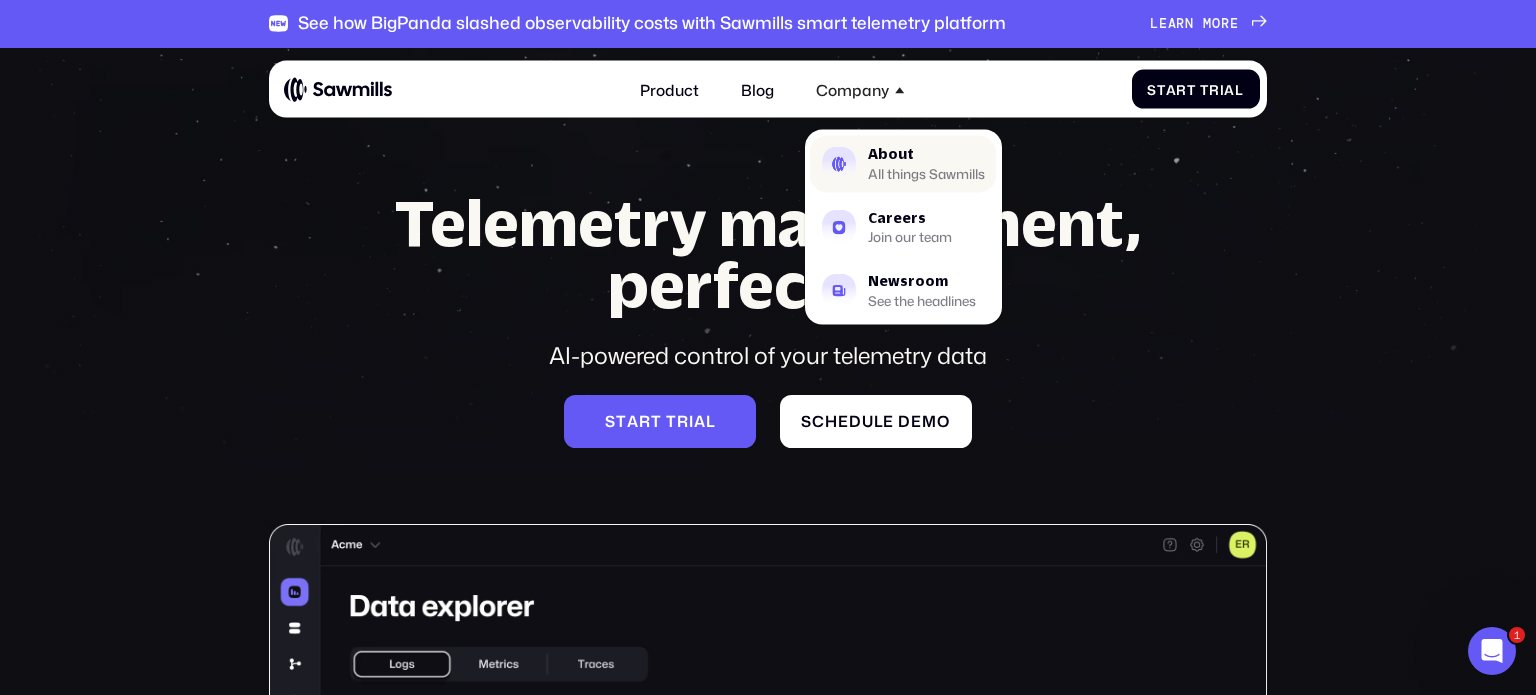 click on "All things Sawmills" at bounding box center (926, 174) 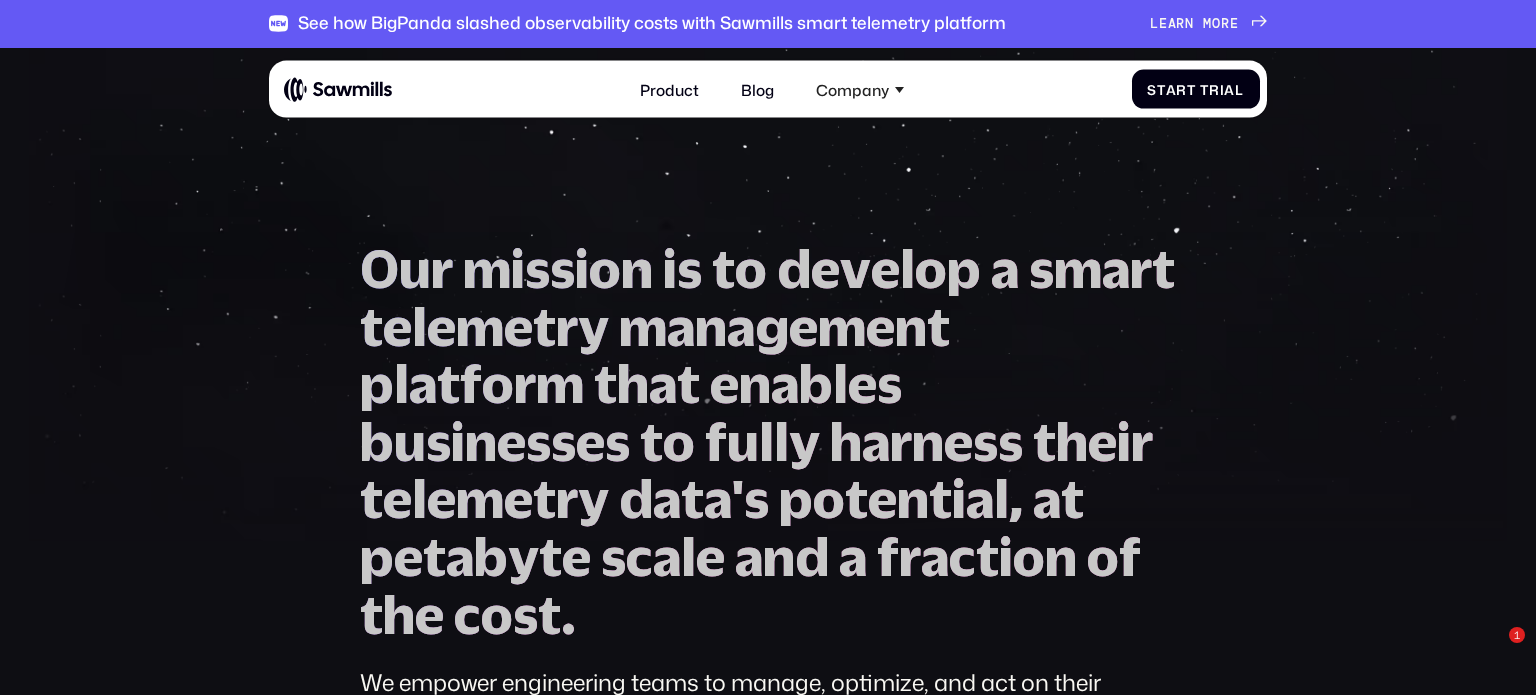 scroll, scrollTop: 0, scrollLeft: 0, axis: both 